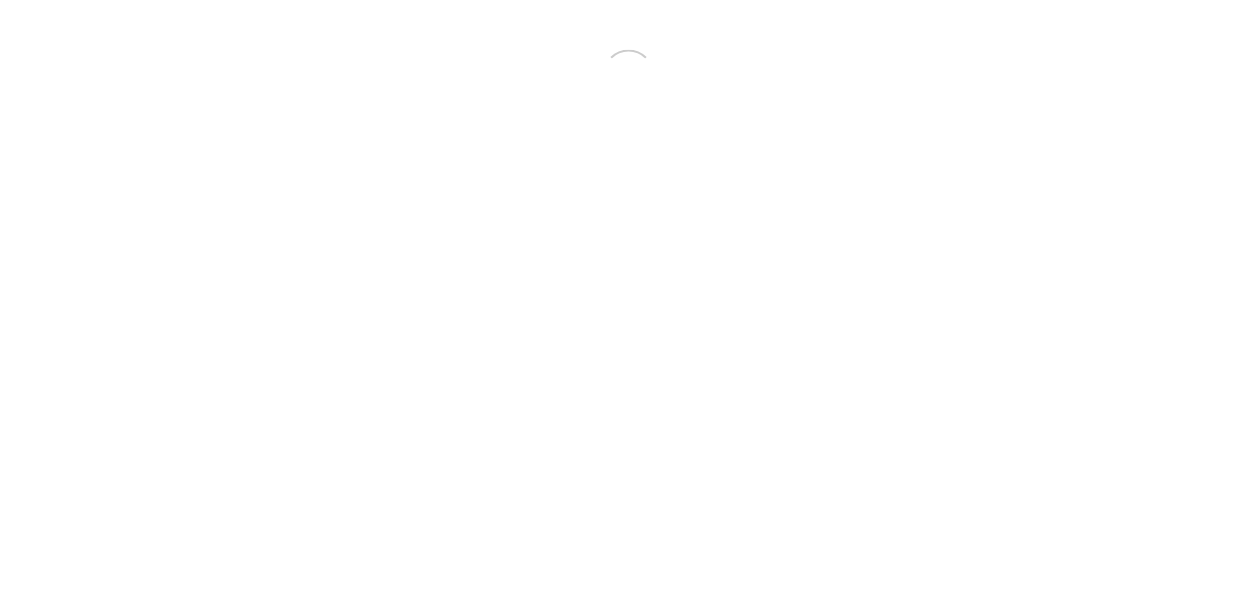 scroll, scrollTop: 0, scrollLeft: 0, axis: both 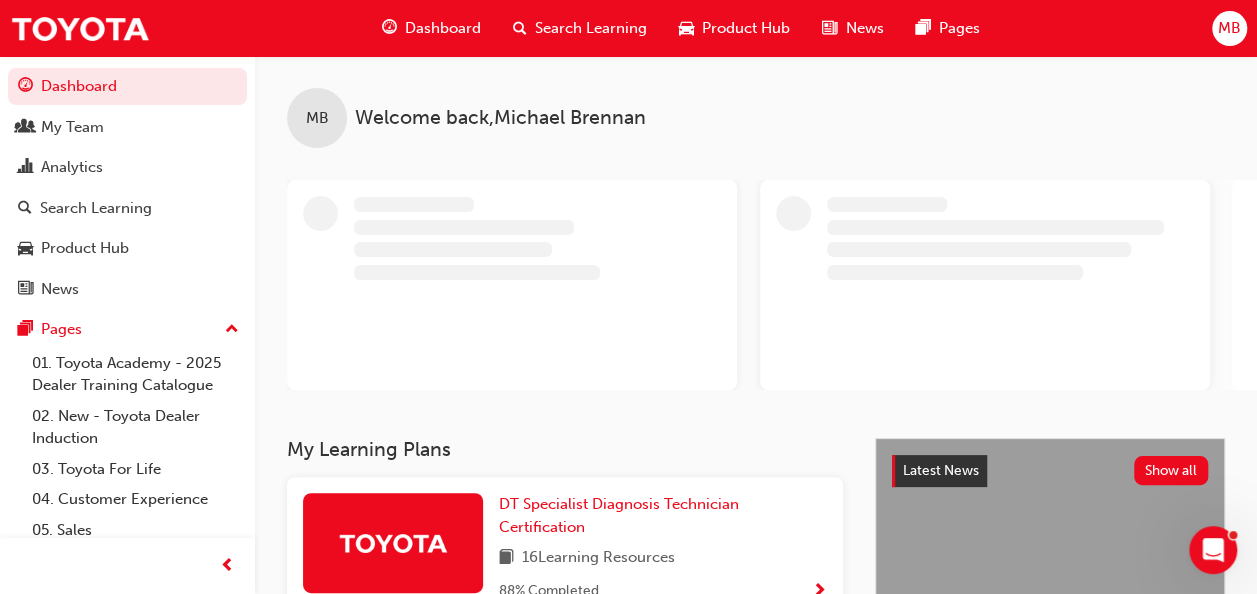 click on "Dashboard Search Learning Product Hub News Pages MB" at bounding box center (628, 28) 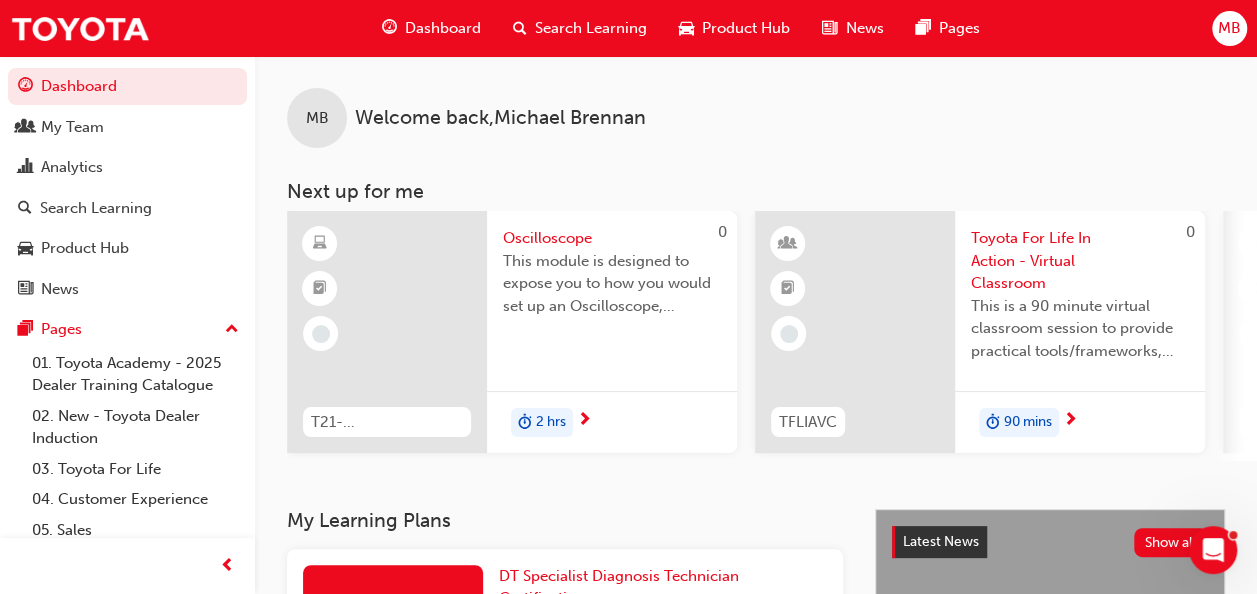 click on "MB" at bounding box center [1229, 28] 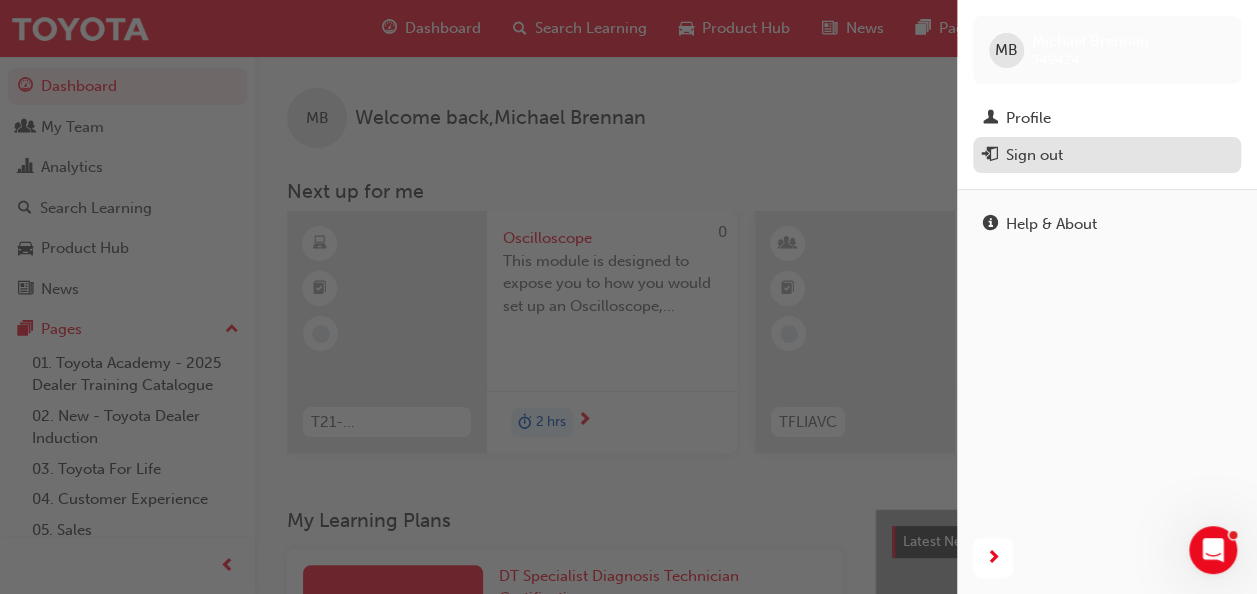 click on "Sign out" at bounding box center [1034, 155] 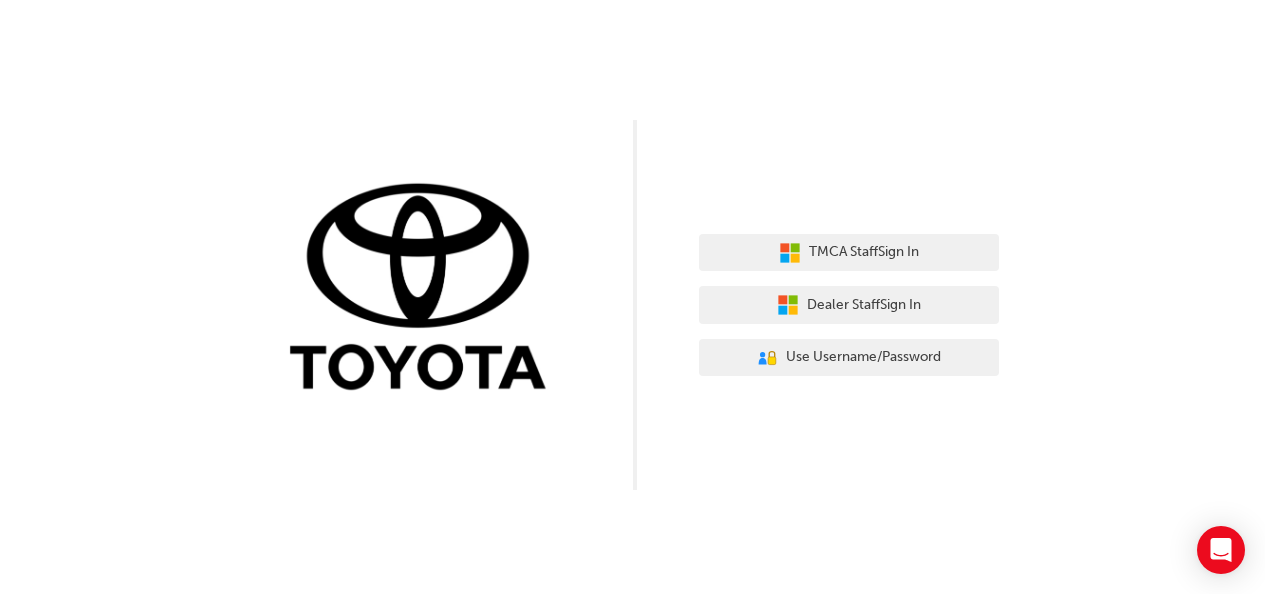 scroll, scrollTop: 0, scrollLeft: 0, axis: both 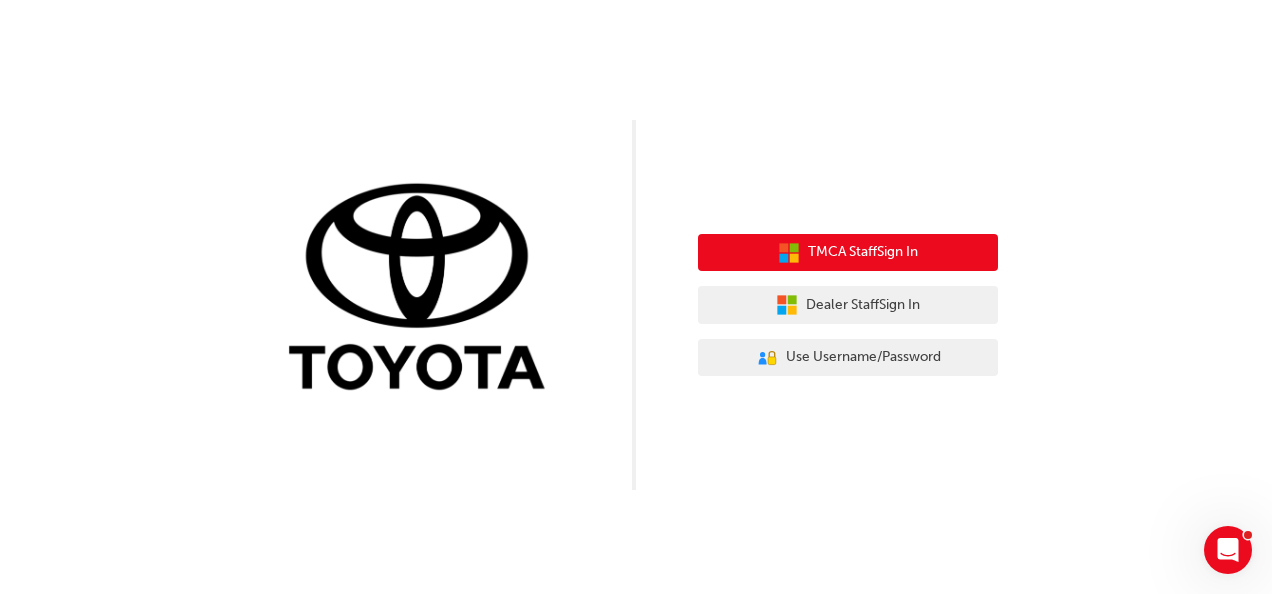 click on "TMCA Staff  Sign In" at bounding box center [863, 252] 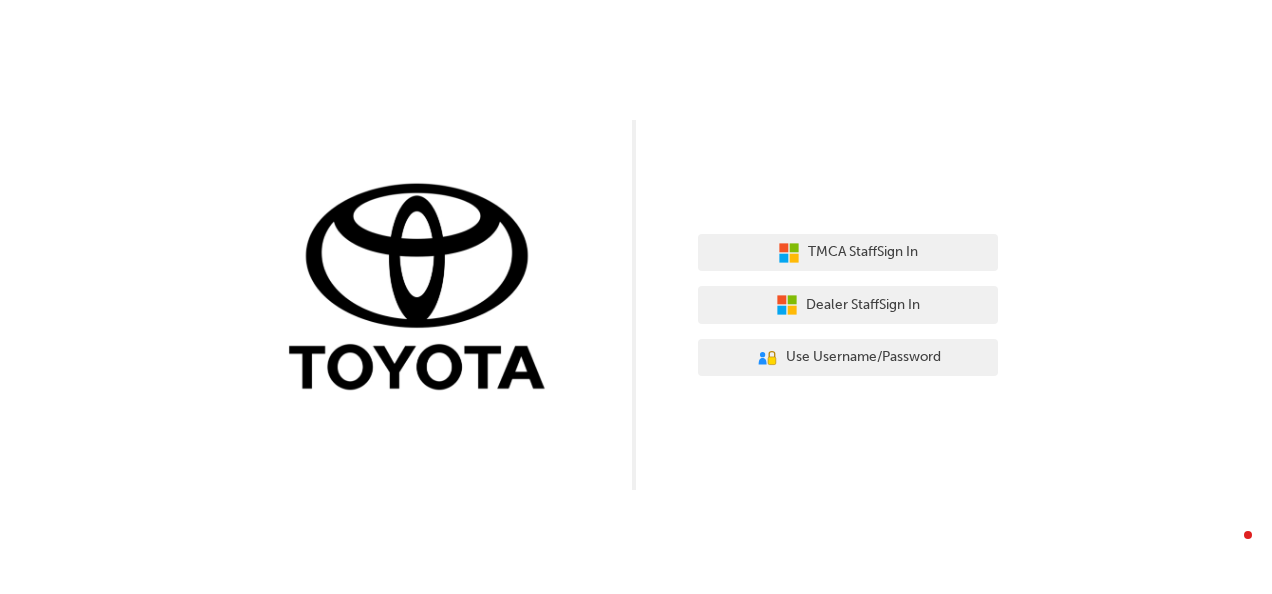 scroll, scrollTop: 0, scrollLeft: 0, axis: both 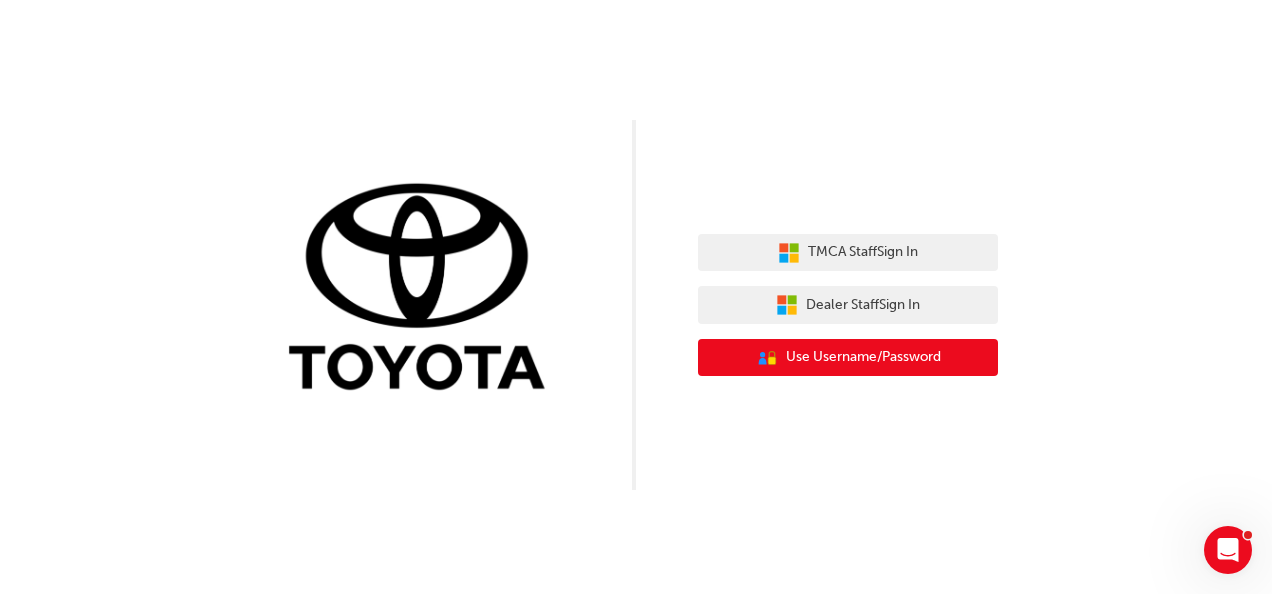 click on "User Authentication Icon - Blue Person, Gold Lock     Use Username/Password" at bounding box center (848, 358) 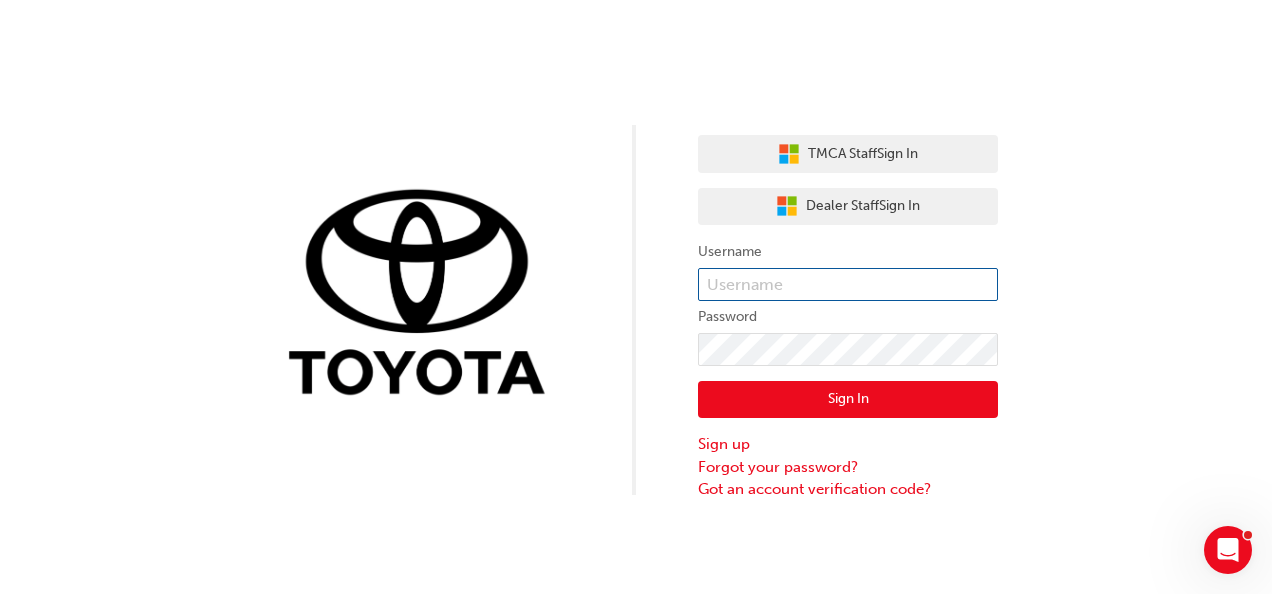 click at bounding box center [848, 285] 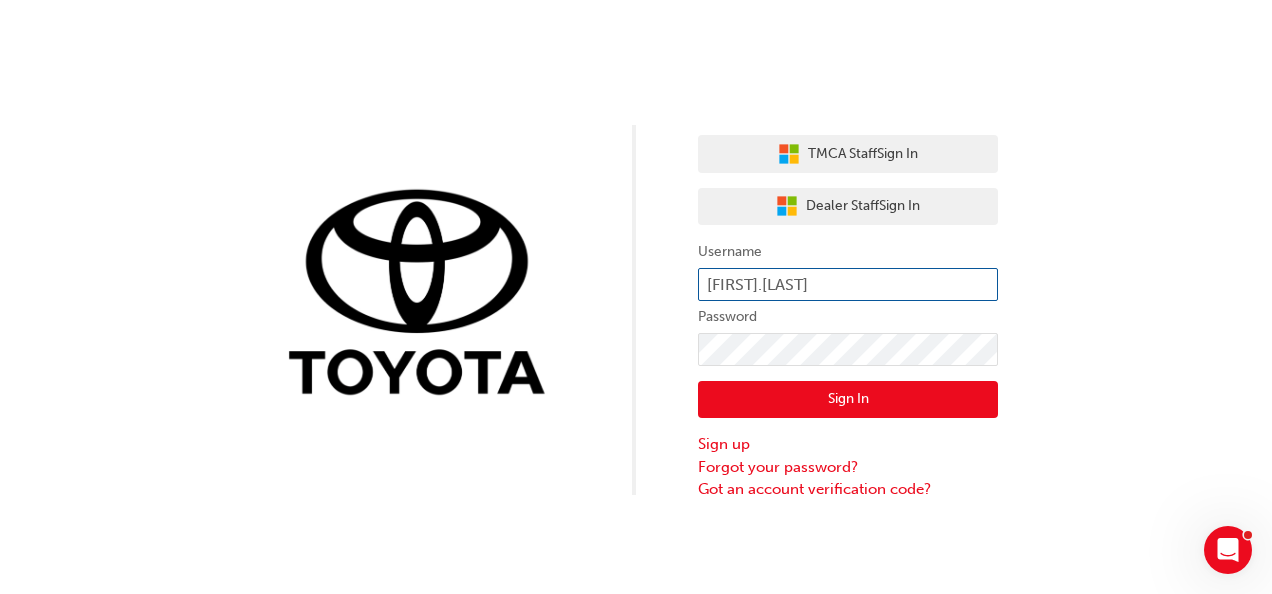 type on "Yasmin.Mackey" 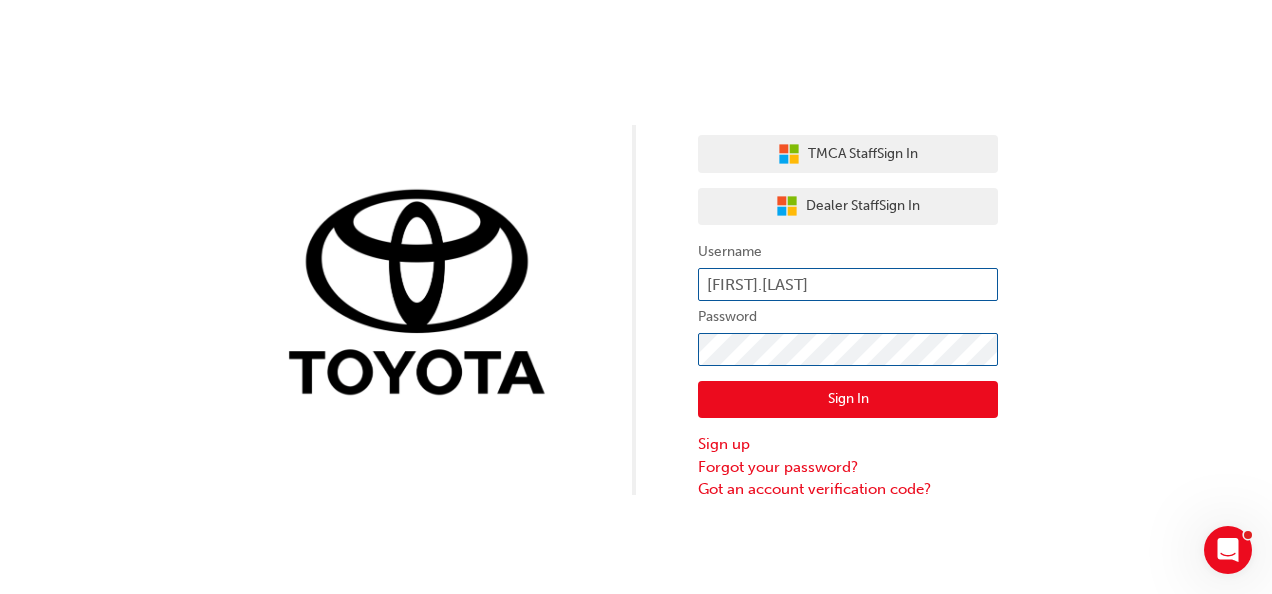 click on "Sign In" at bounding box center [848, 400] 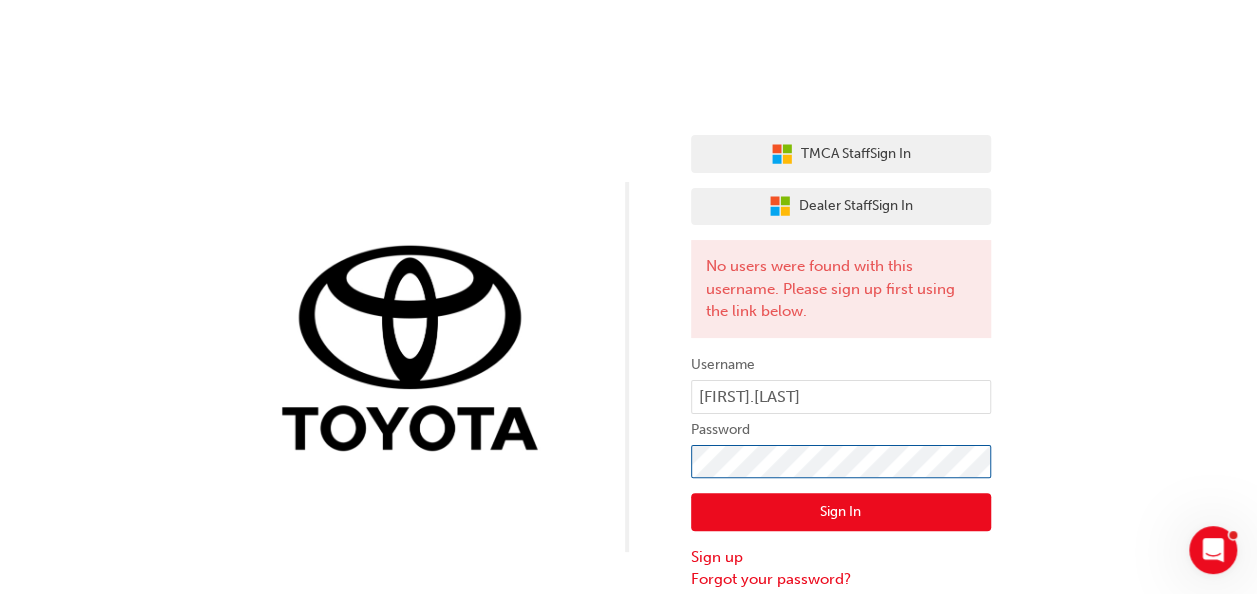 click on "Sign In" at bounding box center (841, 512) 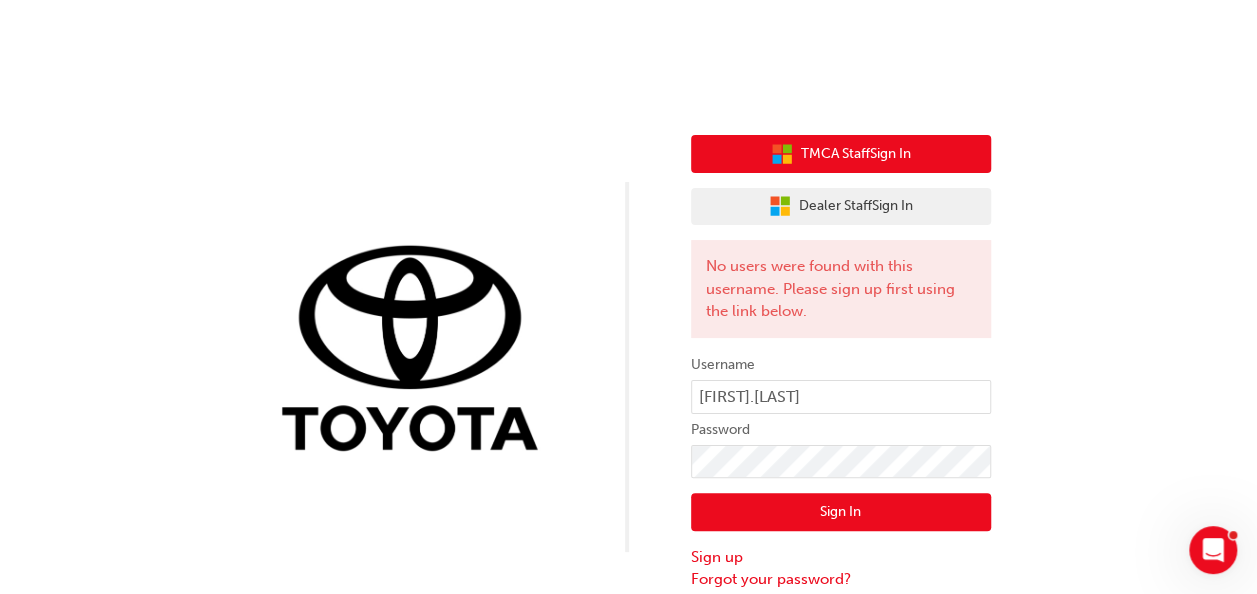 click on "TMCA Staff  Sign In" at bounding box center [856, 154] 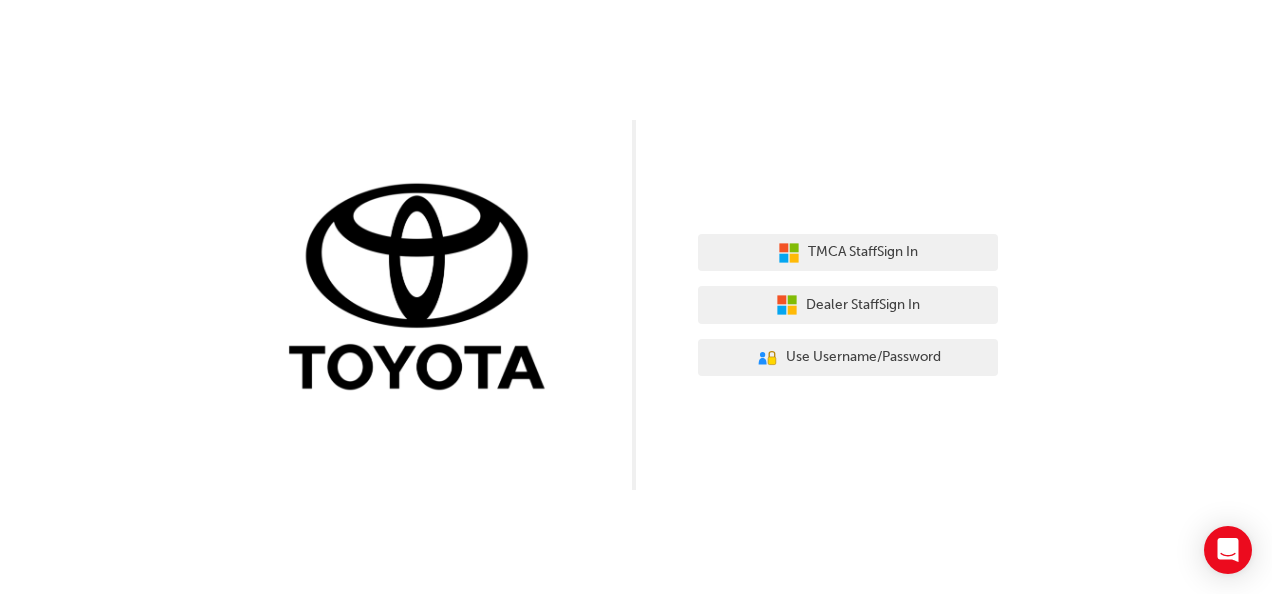 scroll, scrollTop: 0, scrollLeft: 0, axis: both 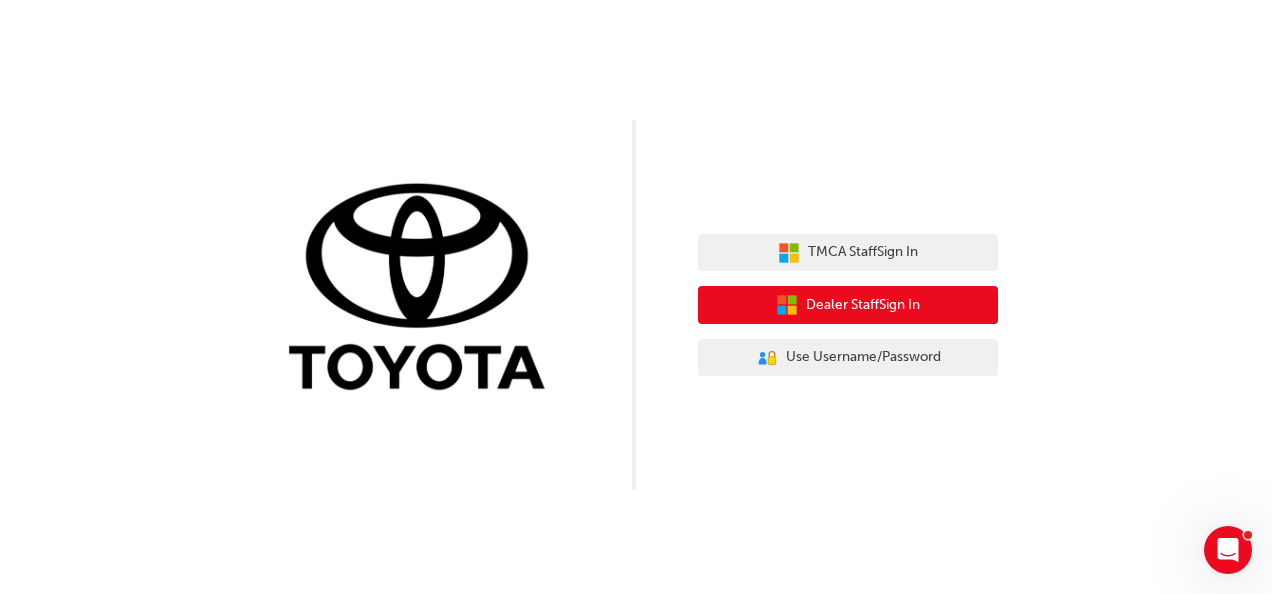 click on "Dealer Staff  Sign In" at bounding box center (863, 305) 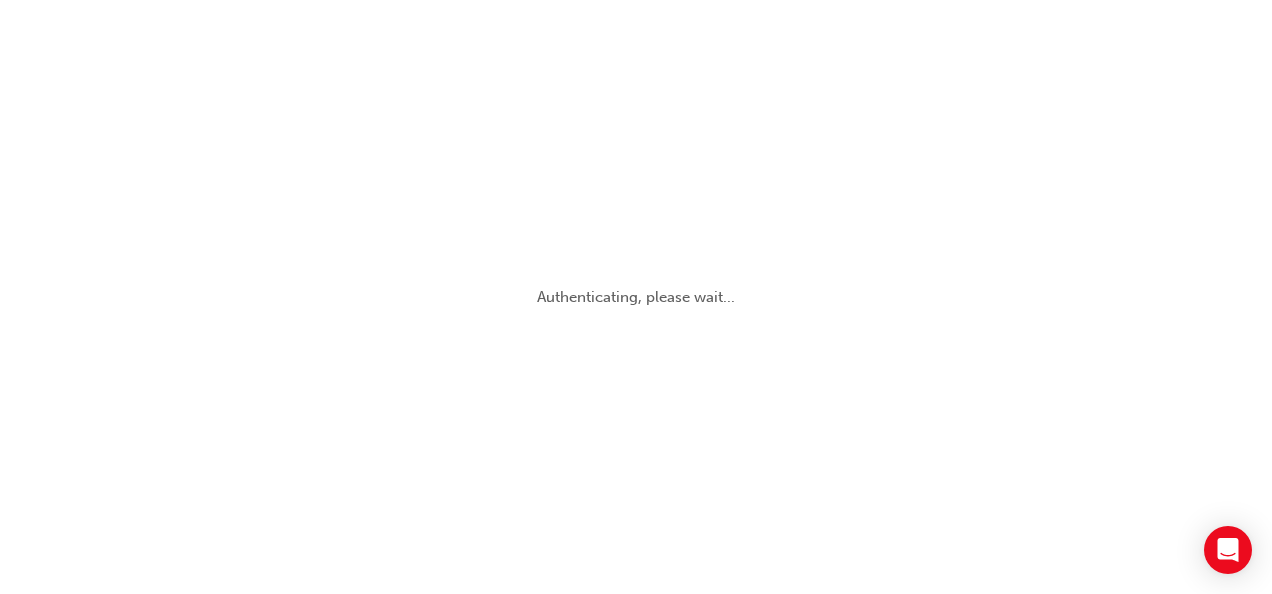 scroll, scrollTop: 0, scrollLeft: 0, axis: both 